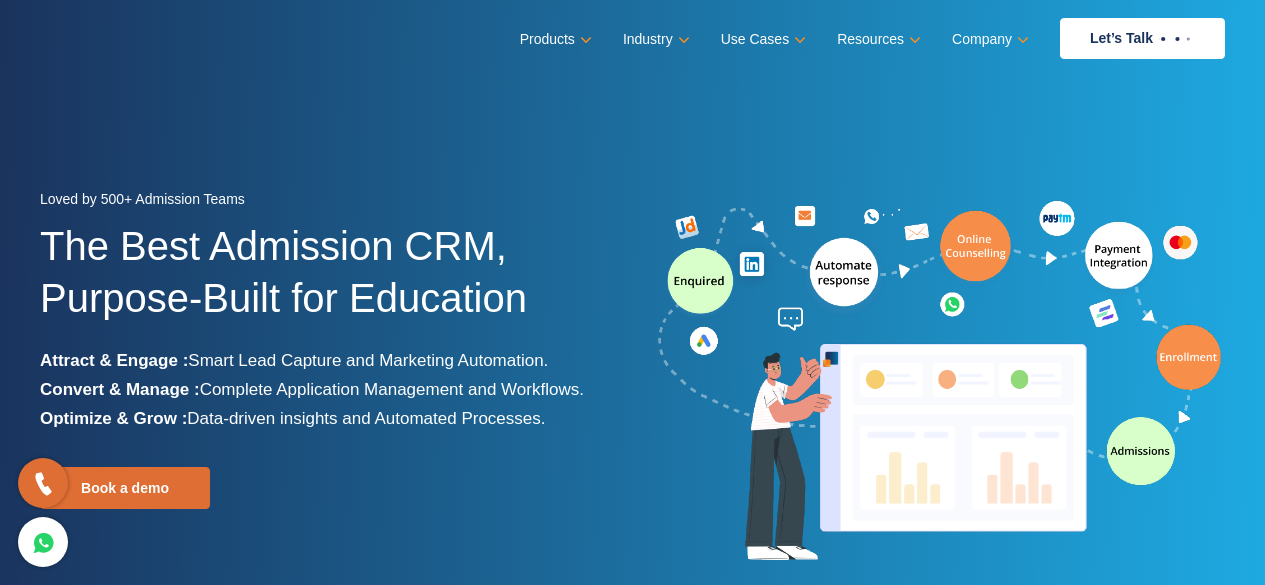 scroll, scrollTop: 0, scrollLeft: 0, axis: both 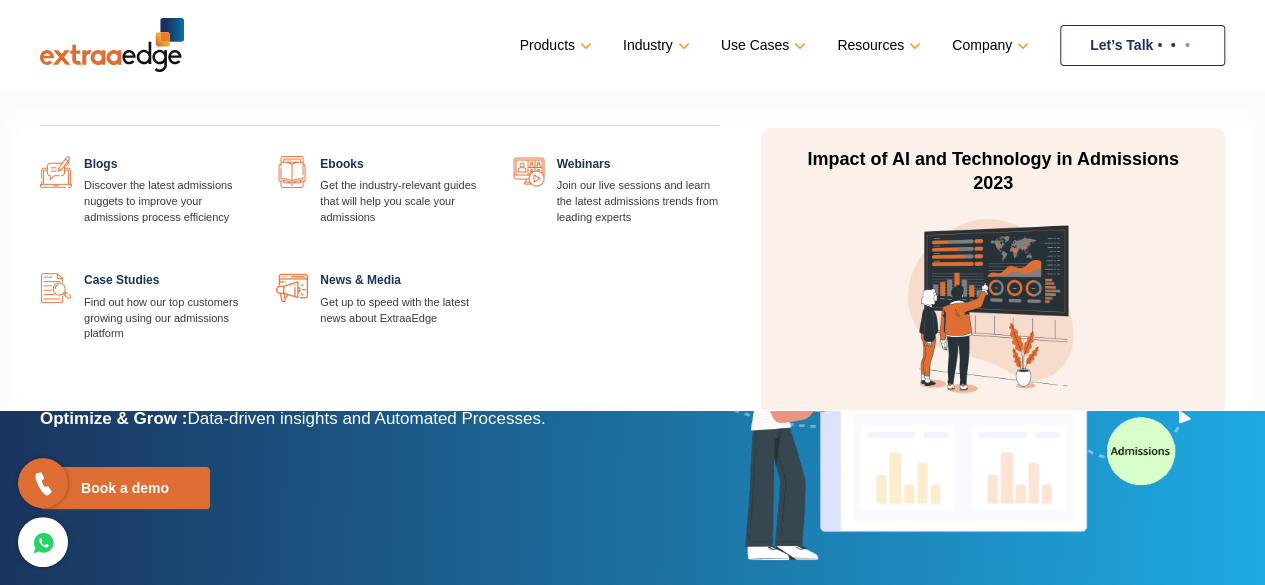 click on "Resources" at bounding box center [877, 45] 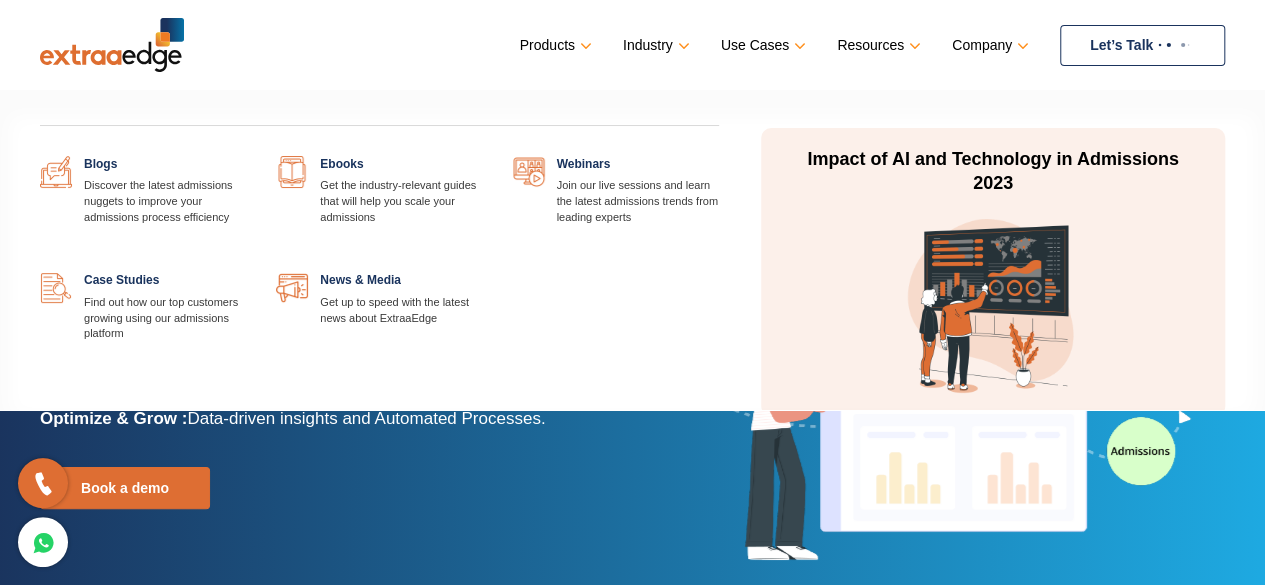 click on "Resources" at bounding box center (877, 45) 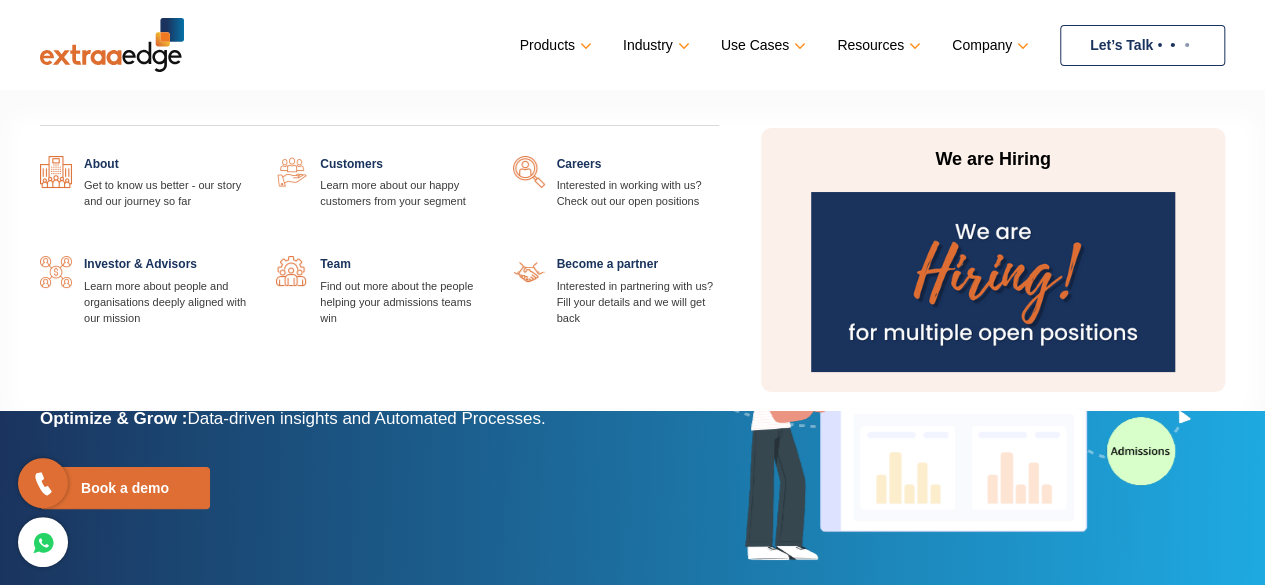 click on "Company" at bounding box center [988, 45] 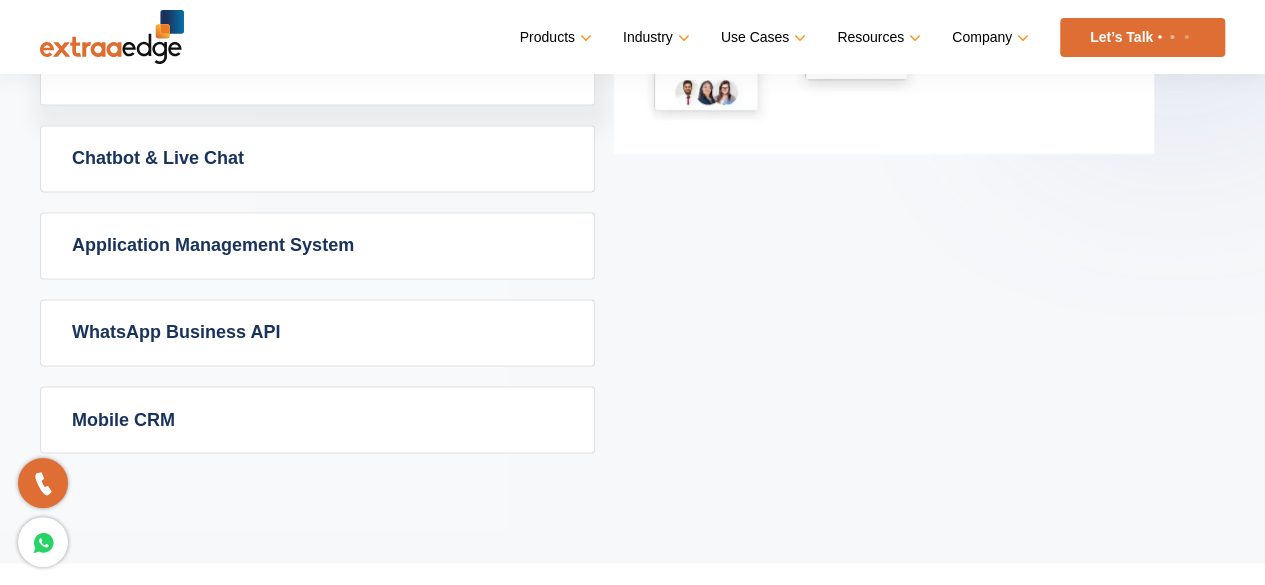 scroll, scrollTop: 1496, scrollLeft: 0, axis: vertical 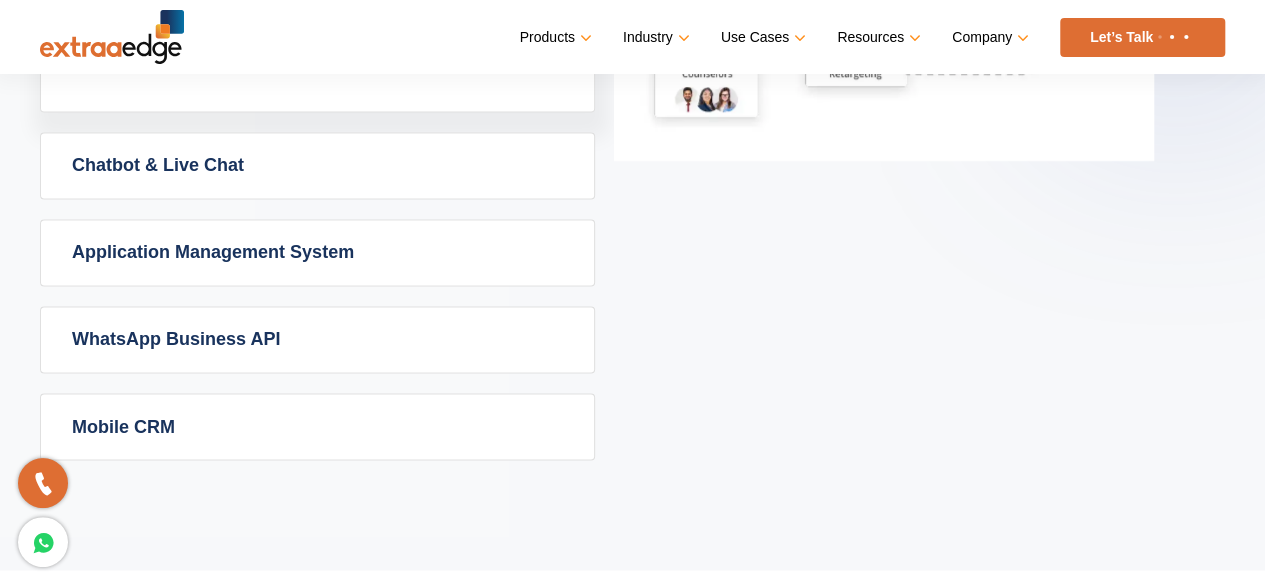 click on "Chatbot & Live Chat" at bounding box center [317, 165] 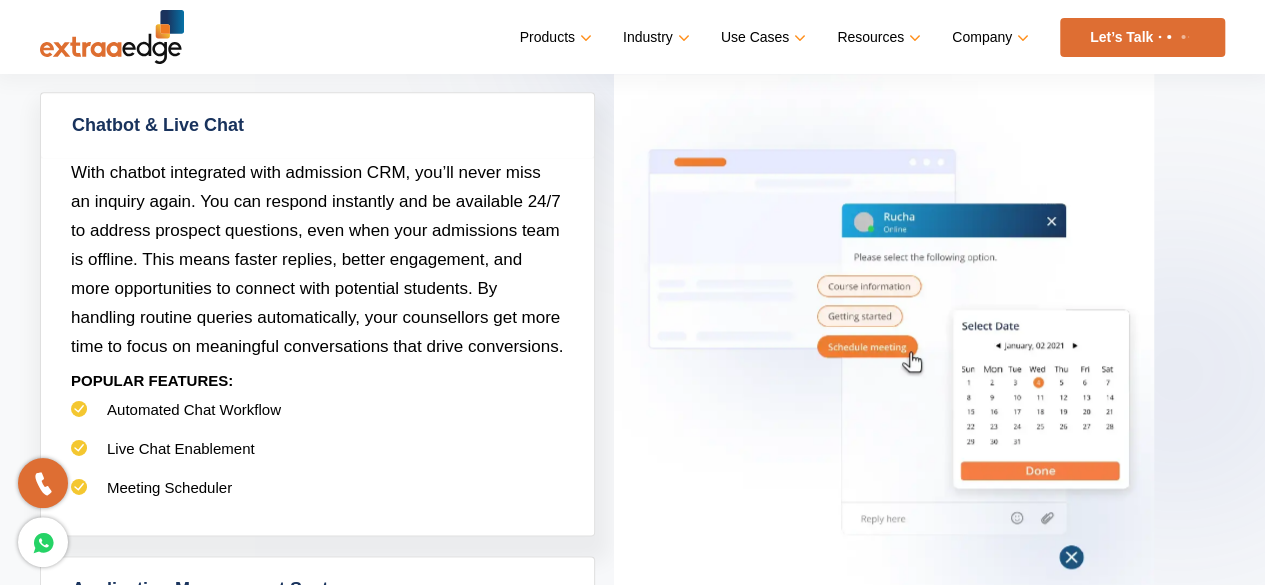 scroll, scrollTop: 1089, scrollLeft: 0, axis: vertical 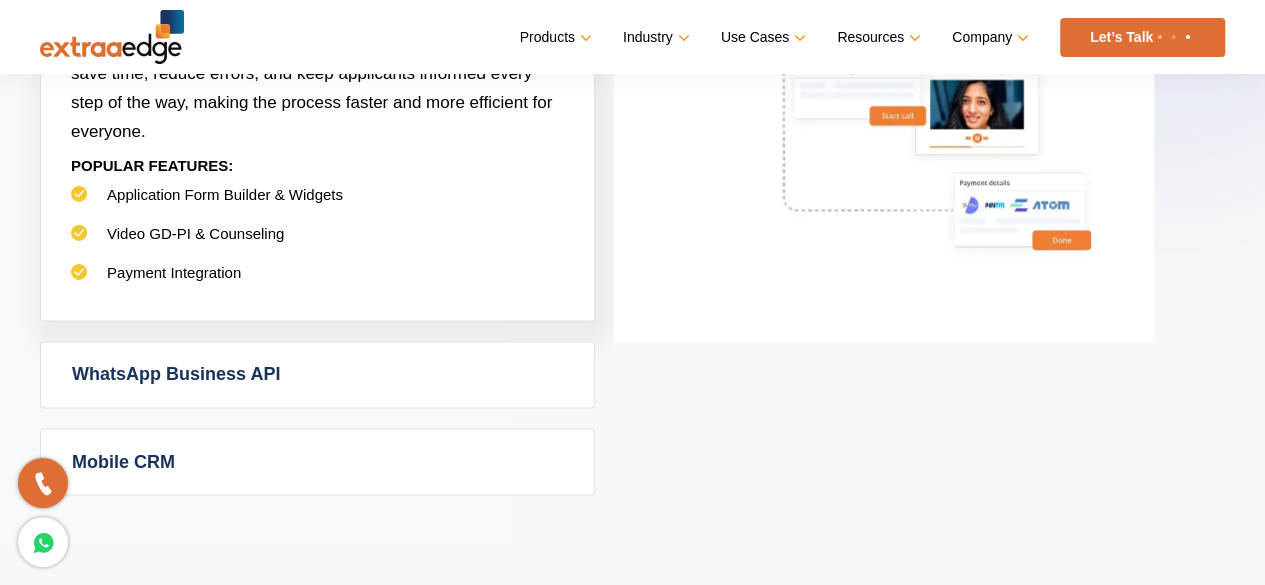 click on "WhatsApp Business API" at bounding box center (317, 374) 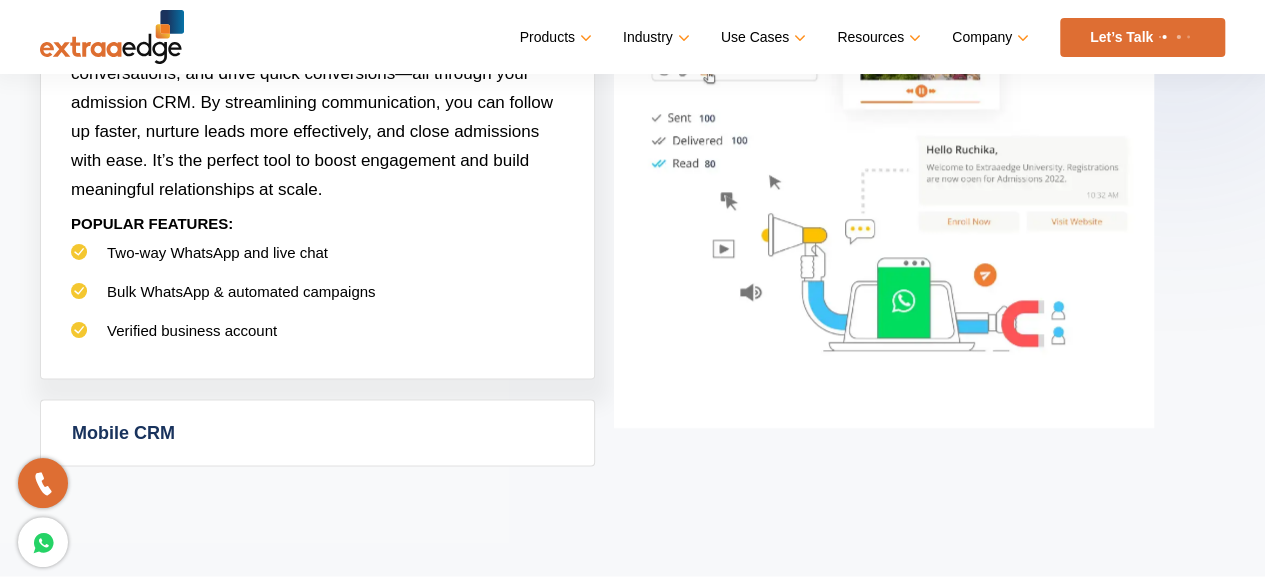 click on "Mobile CRM" at bounding box center (317, 432) 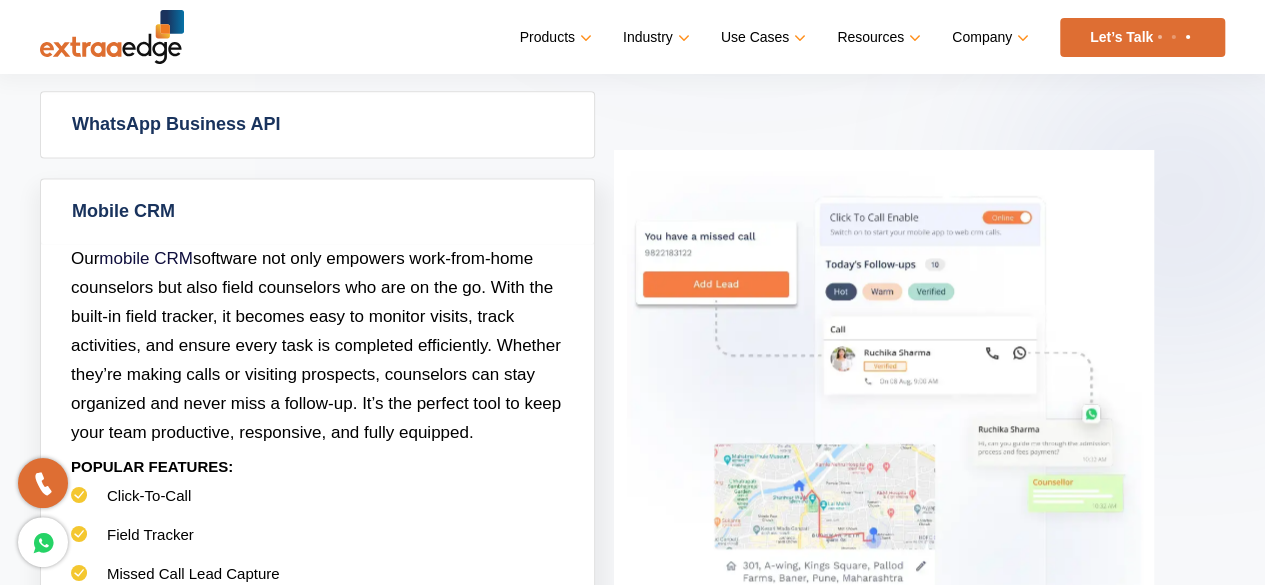 scroll, scrollTop: 1298, scrollLeft: 0, axis: vertical 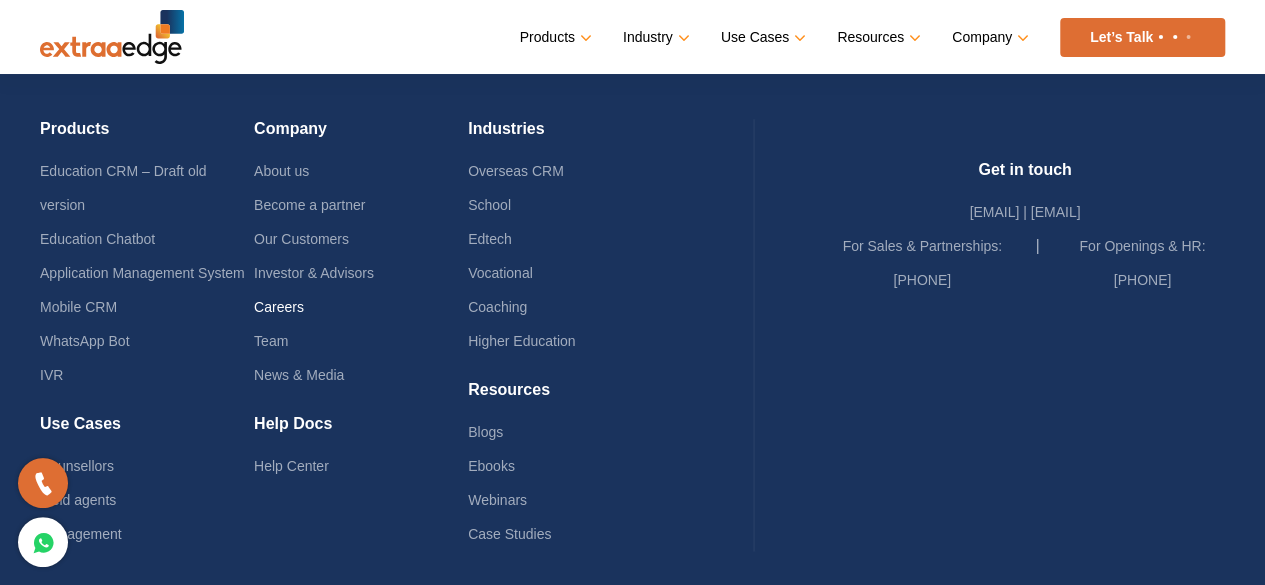 click on "Careers" at bounding box center [279, 307] 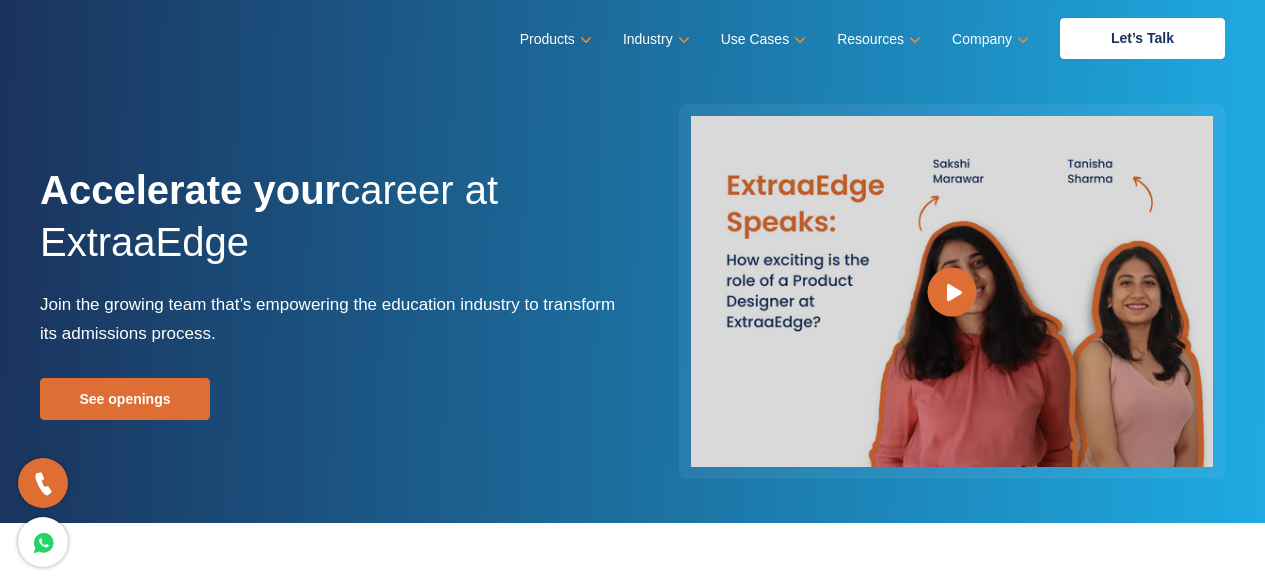 scroll, scrollTop: 0, scrollLeft: 0, axis: both 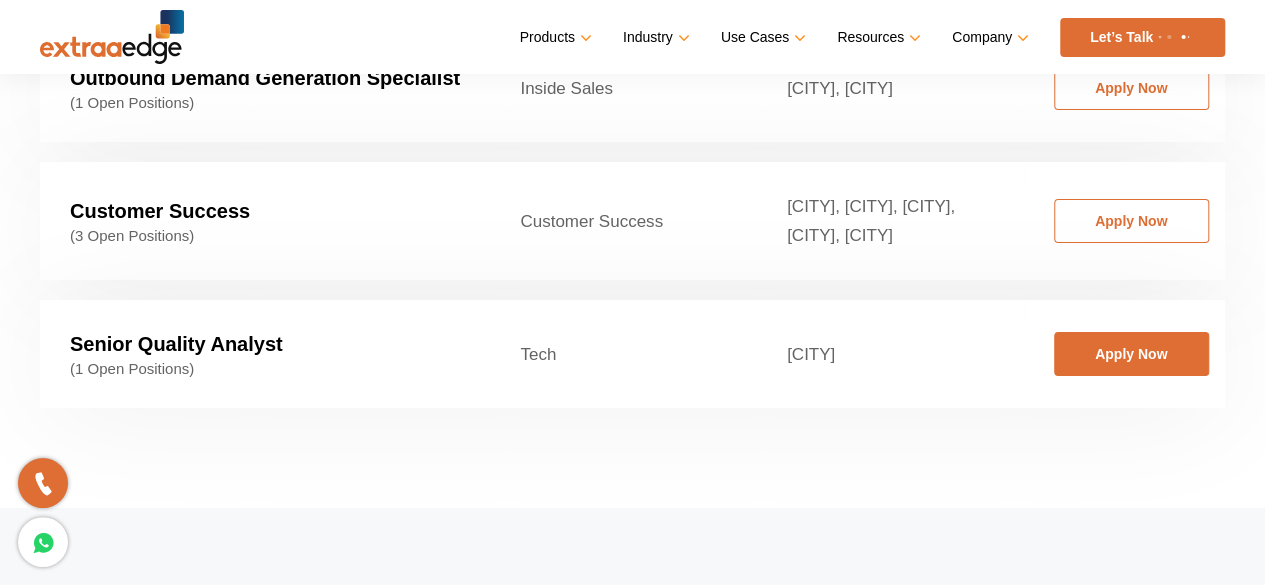 click on "Apply Now" at bounding box center [1131, 354] 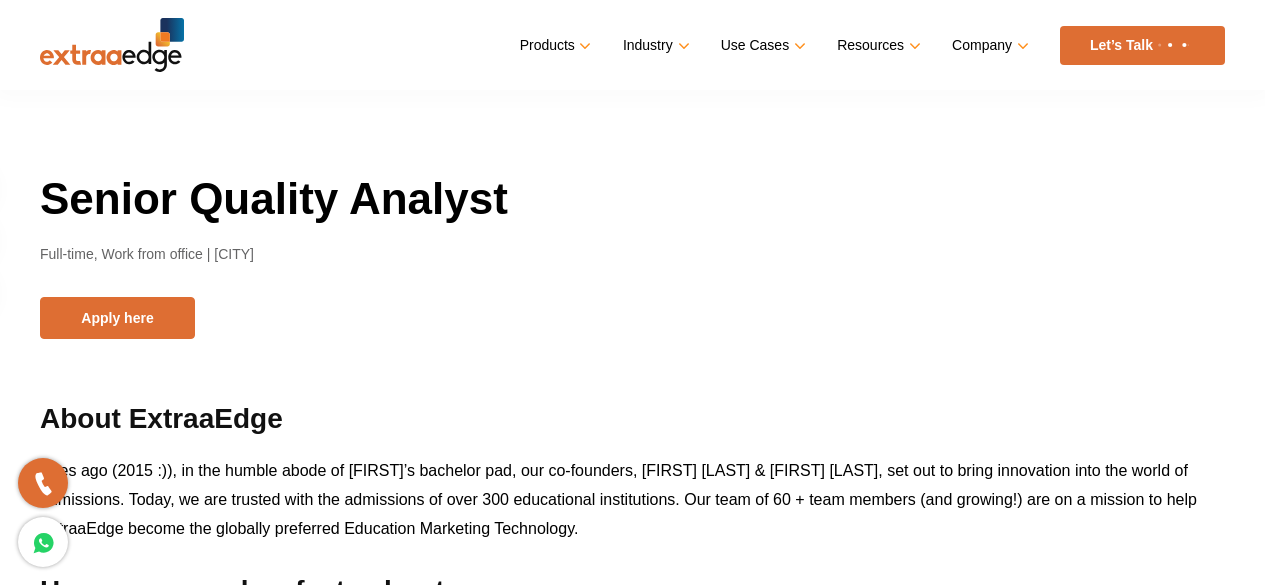 scroll, scrollTop: 0, scrollLeft: 0, axis: both 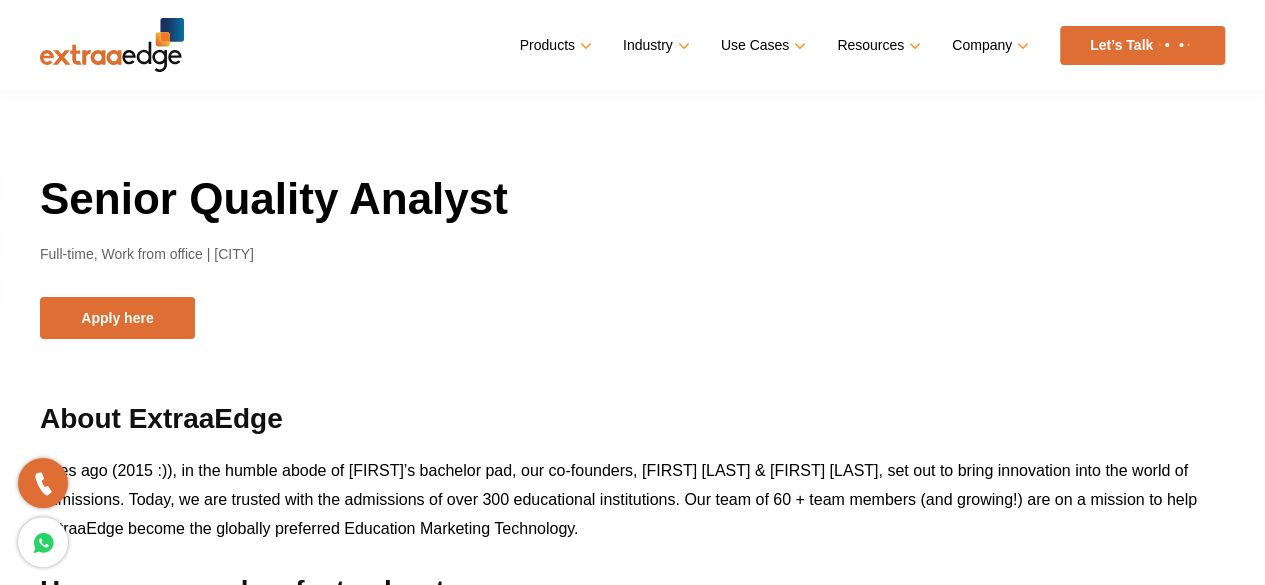 click on "Full-time, Work from office | Pune" at bounding box center (632, 255) 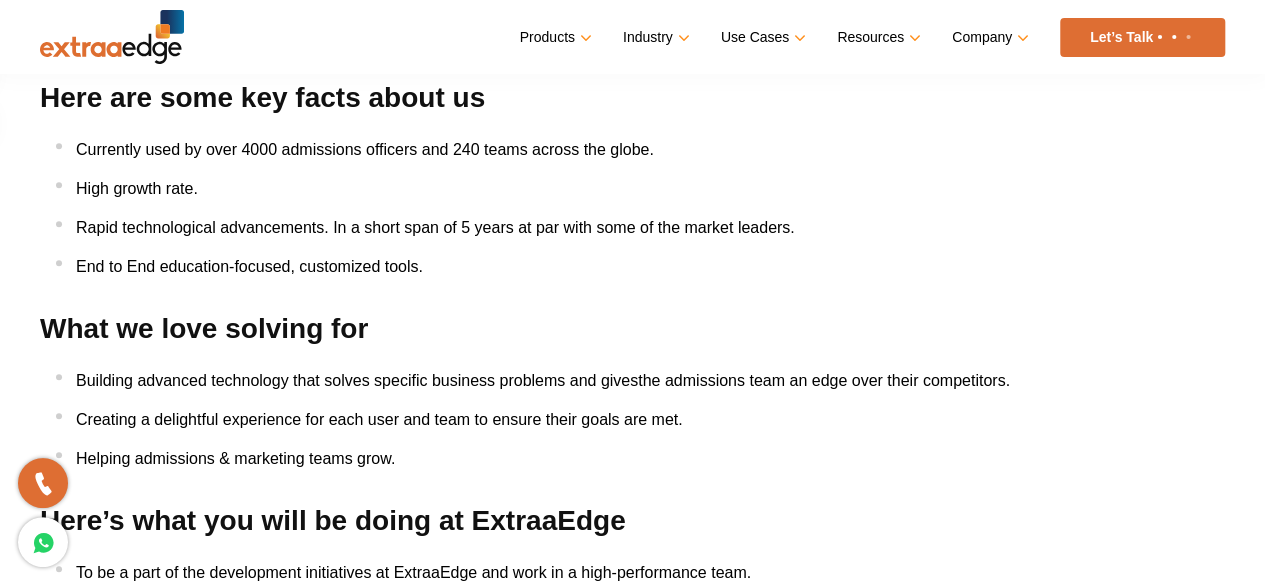 scroll, scrollTop: 0, scrollLeft: 0, axis: both 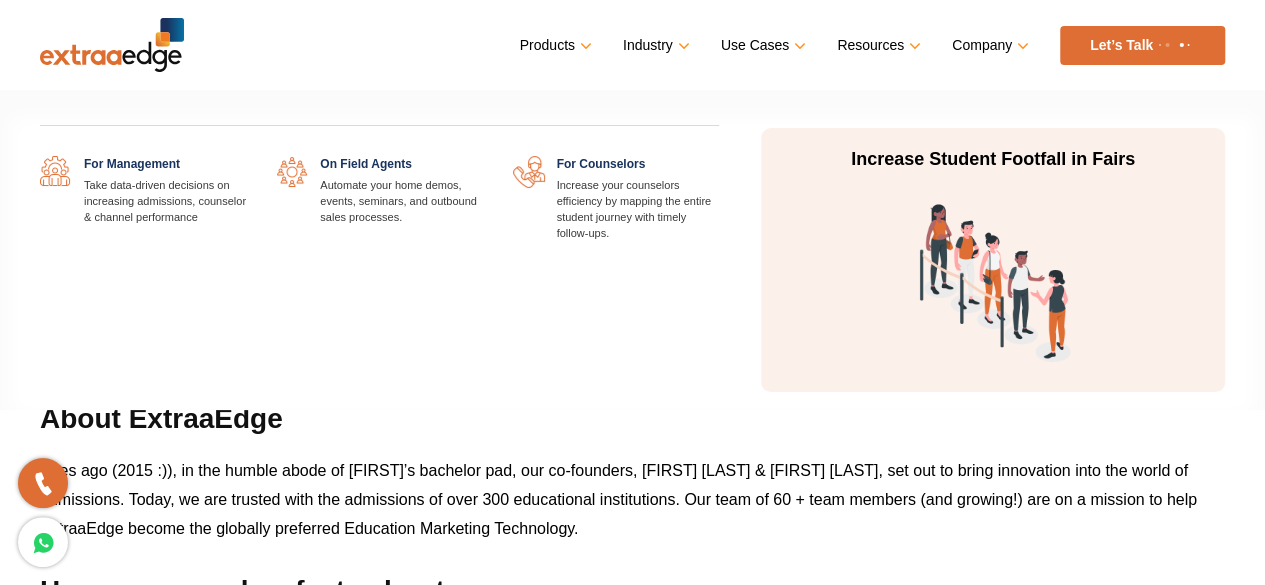 click on "Use Cases" at bounding box center (761, 45) 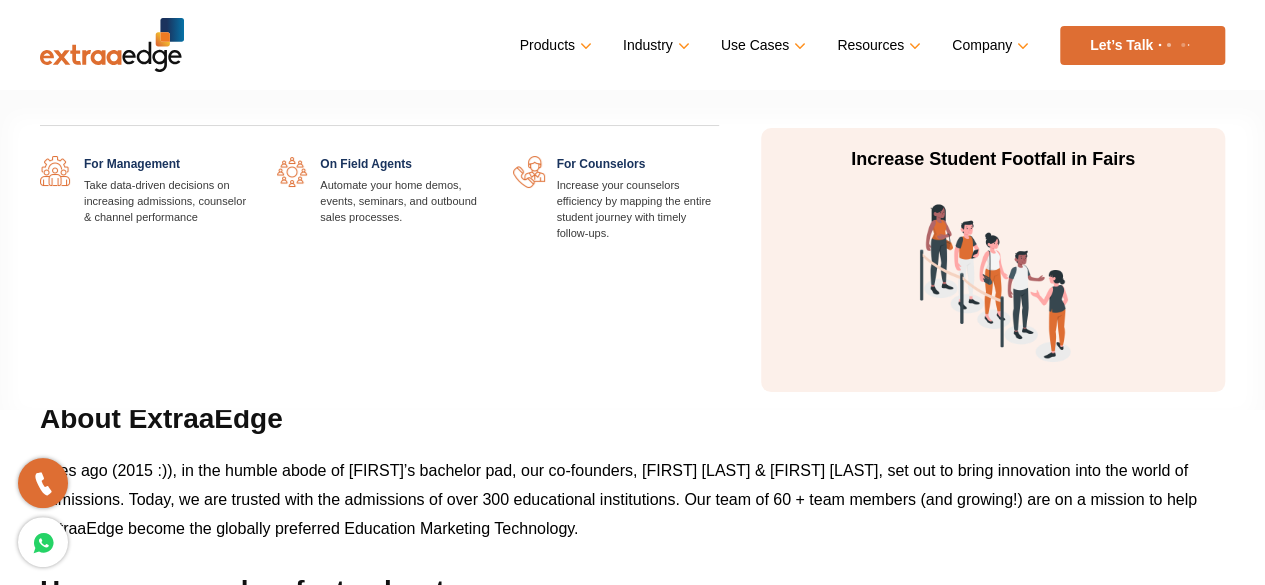 click on "Use Cases" at bounding box center [761, 45] 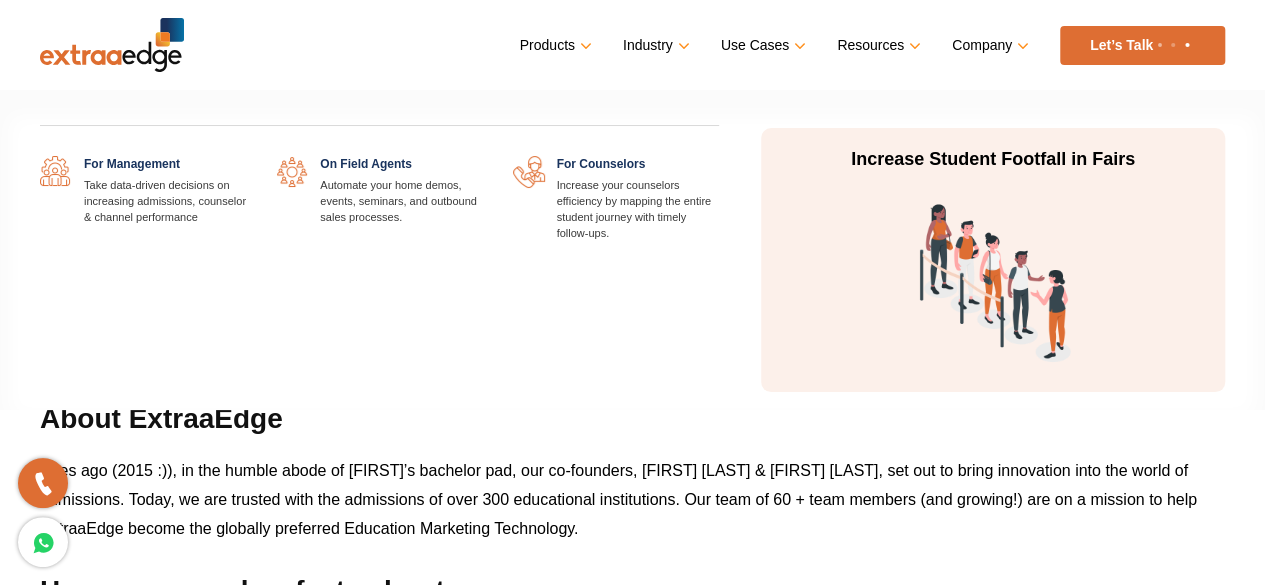 click on "Use Cases" at bounding box center [761, 45] 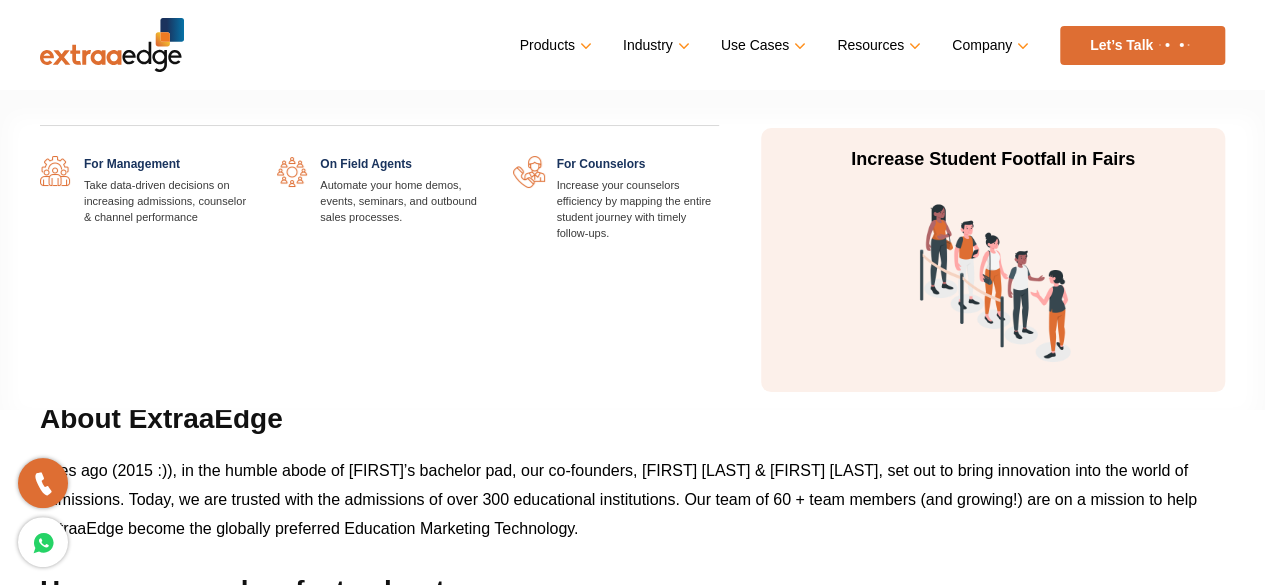 click on "Use Cases" at bounding box center [761, 45] 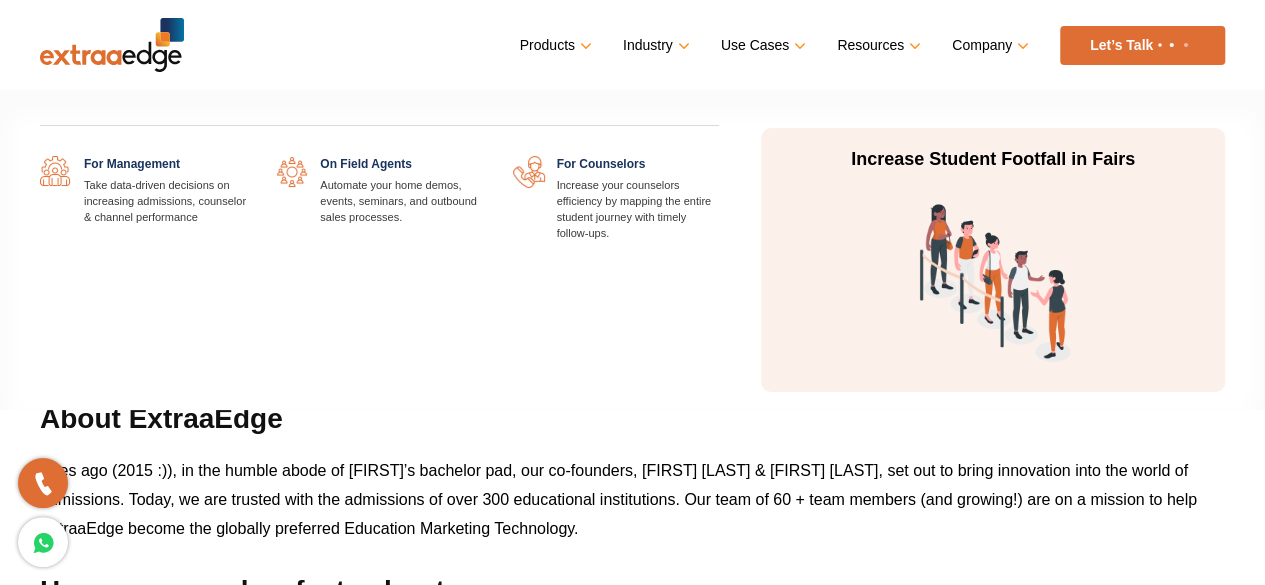 click on "Use Cases" at bounding box center [761, 45] 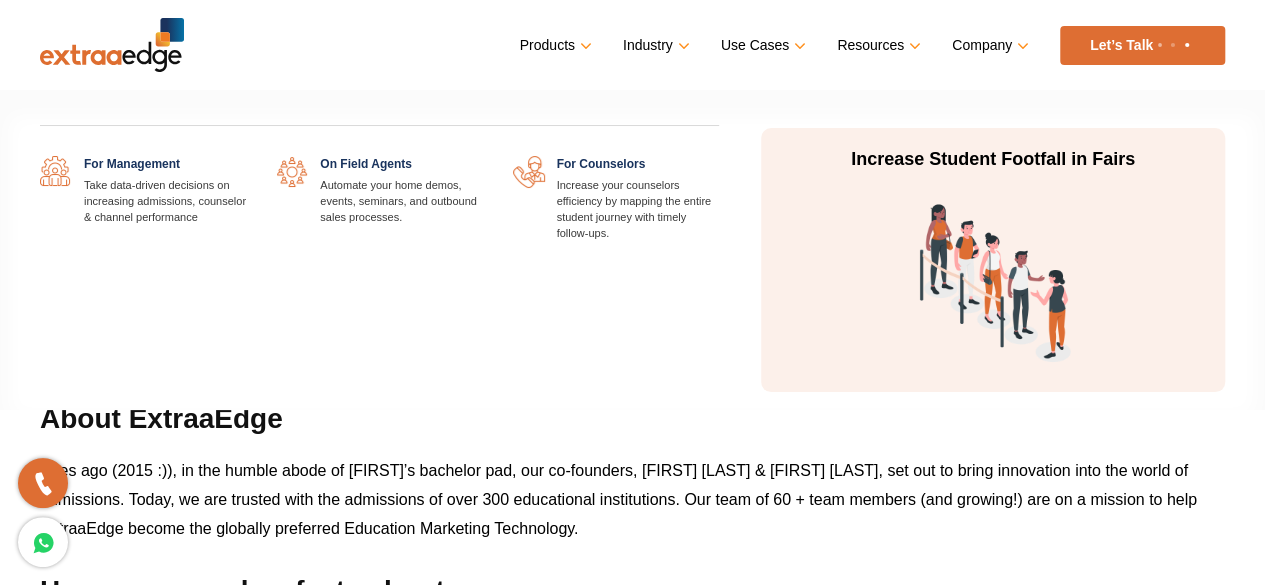 click on "Use Cases" at bounding box center (761, 45) 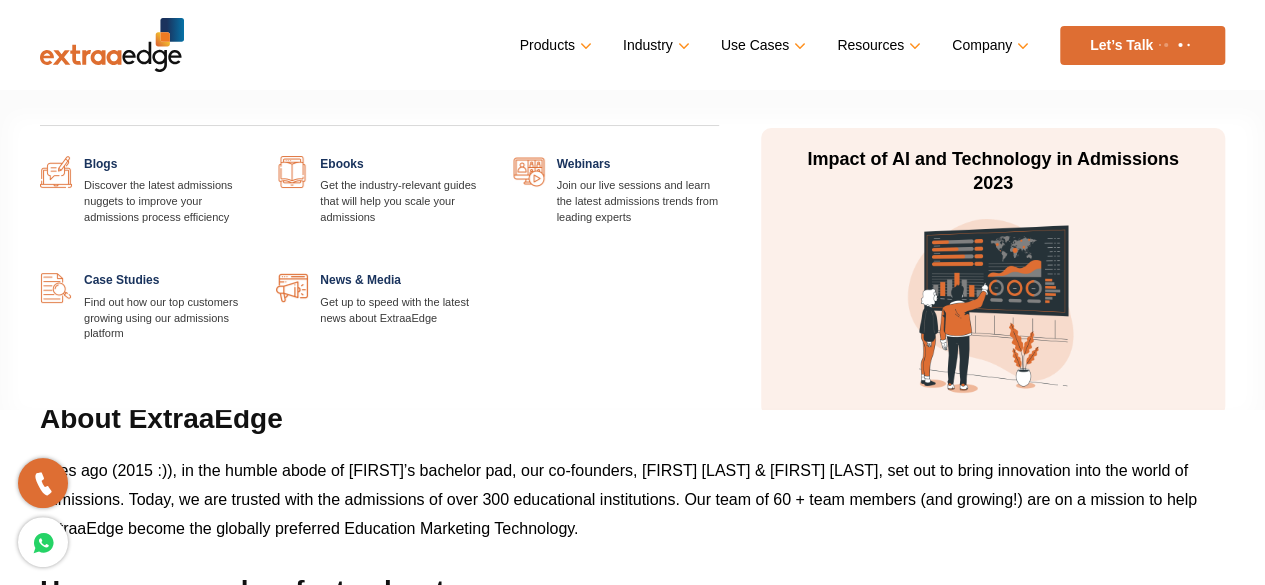 click on "Resources" at bounding box center [877, 45] 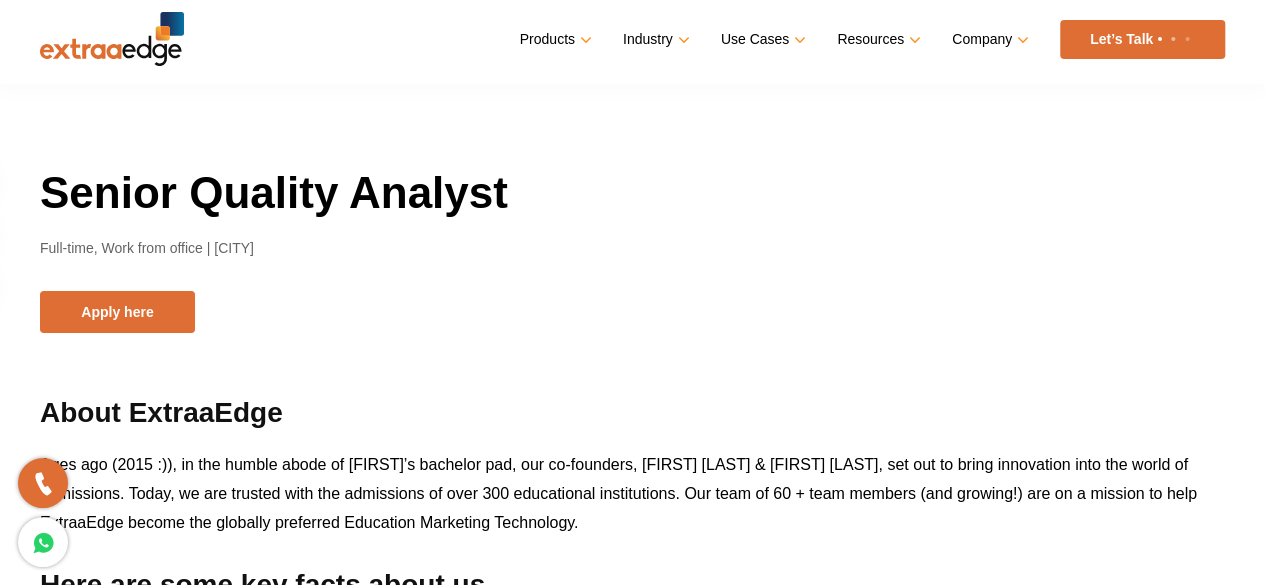 scroll, scrollTop: 0, scrollLeft: 0, axis: both 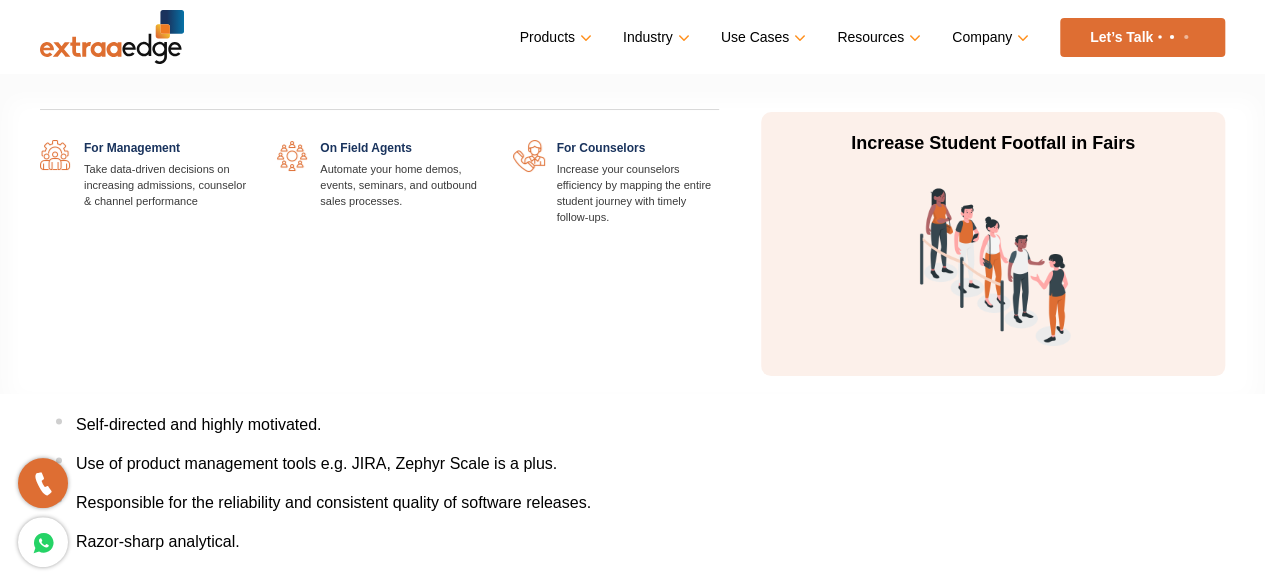 click on "Use Cases" at bounding box center (761, 37) 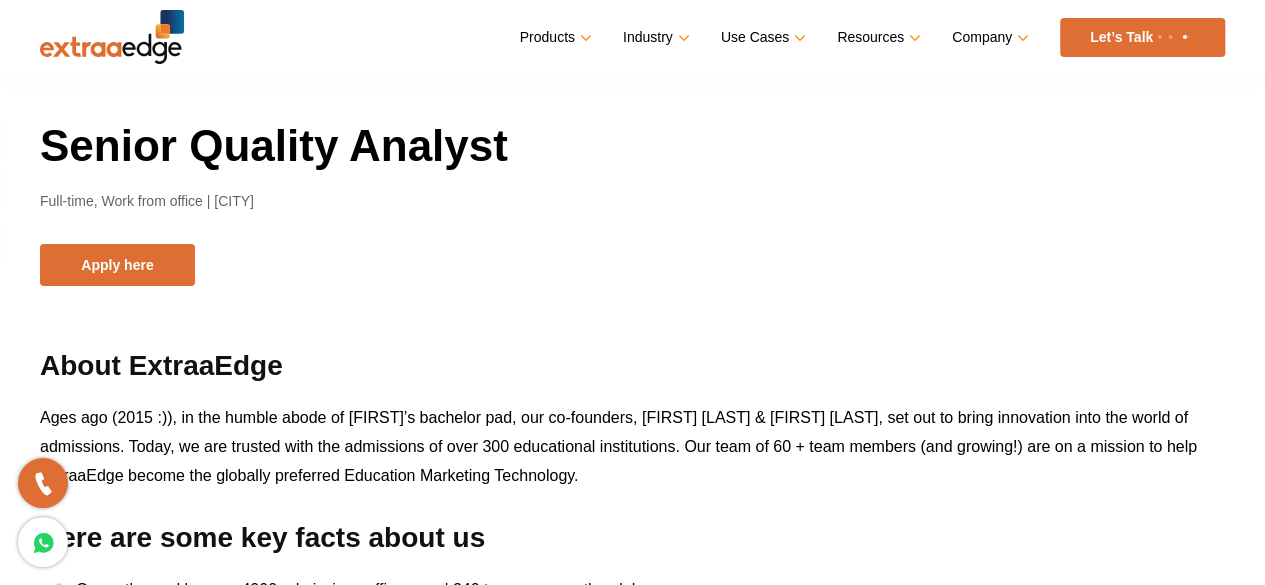 scroll, scrollTop: 0, scrollLeft: 0, axis: both 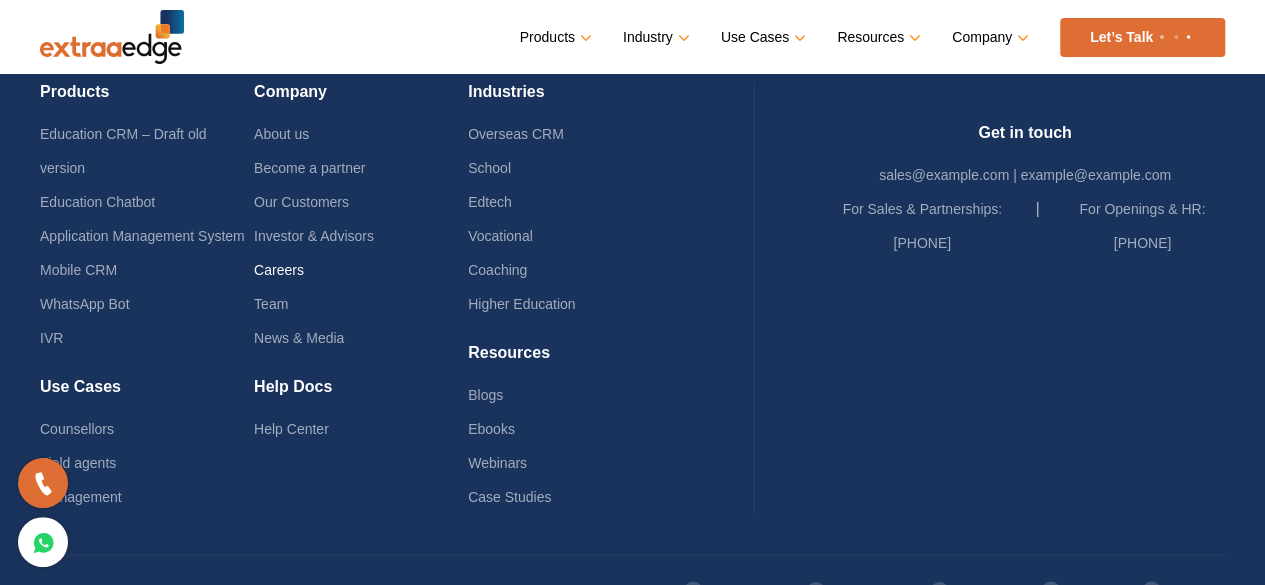 click on "Careers" at bounding box center [279, 270] 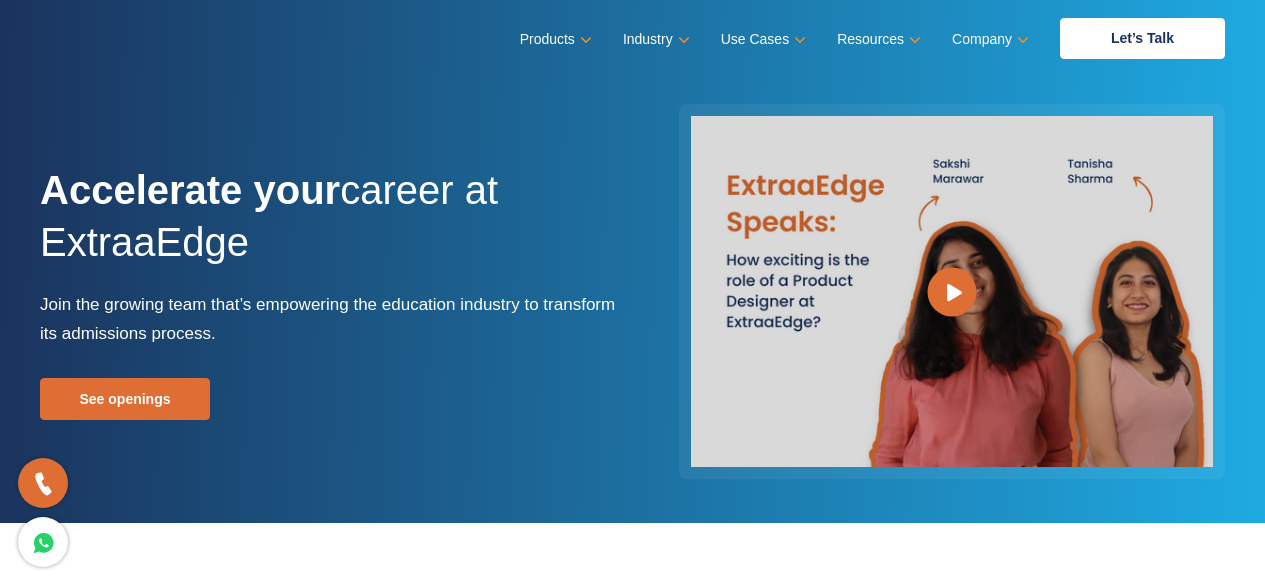 scroll, scrollTop: 0, scrollLeft: 0, axis: both 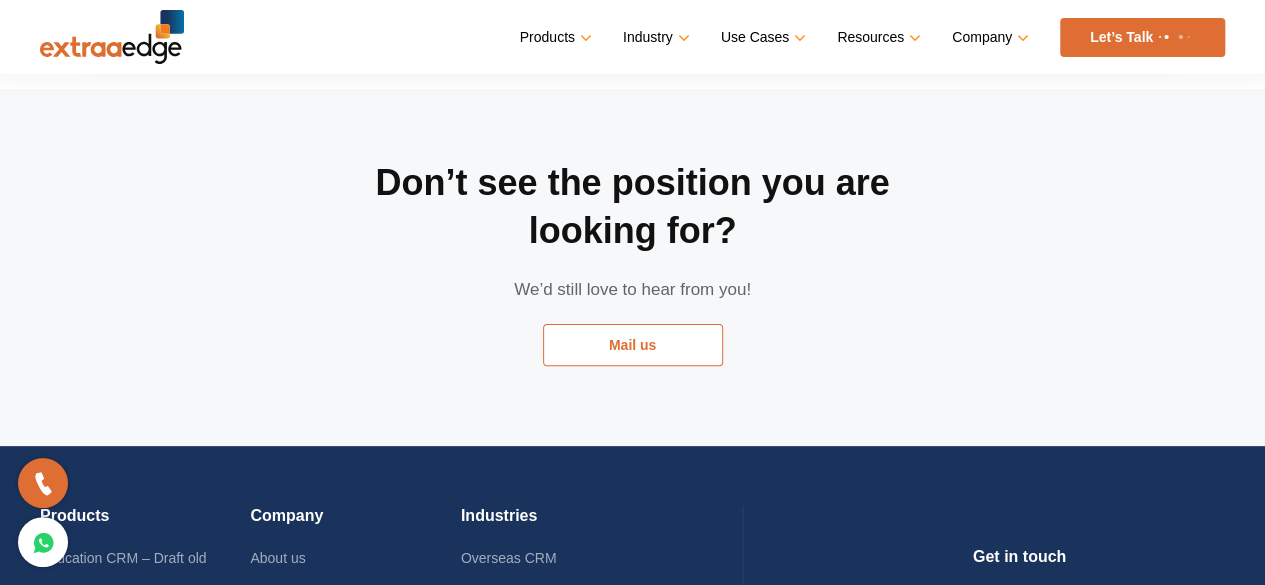 click on "Mail us" at bounding box center (633, 345) 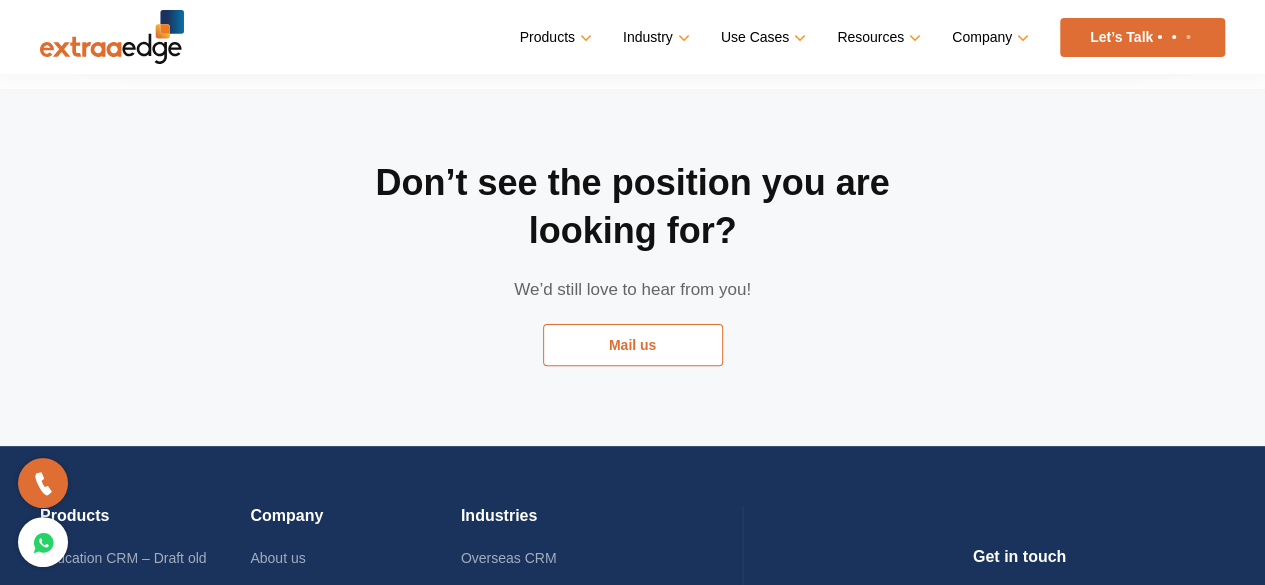 click on "Mail us" at bounding box center [633, 345] 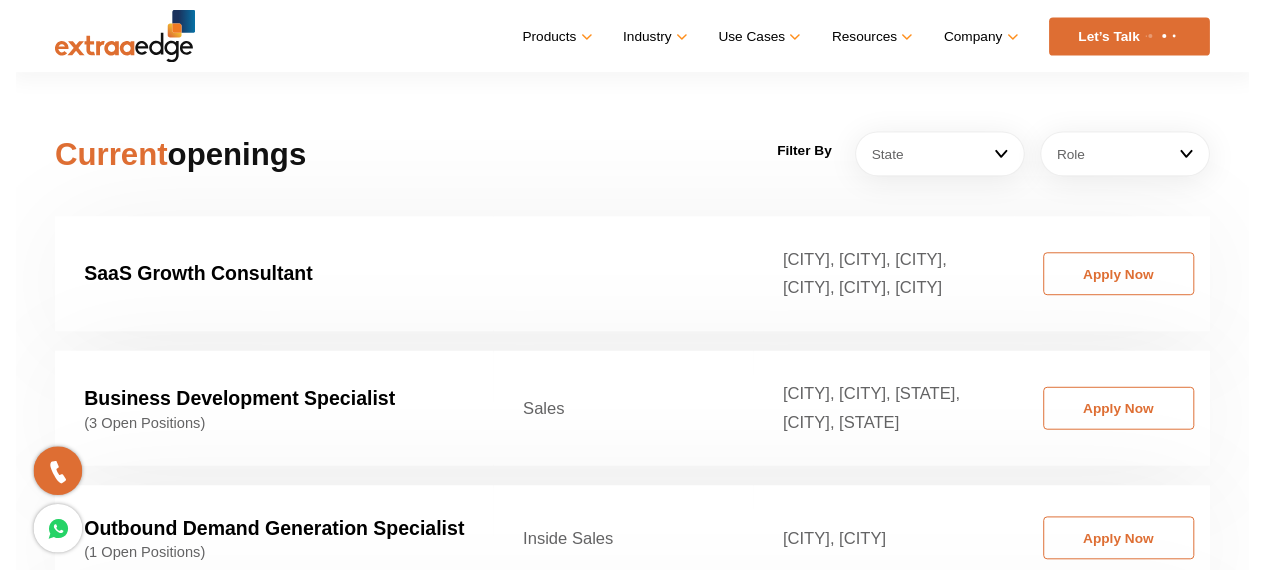 scroll, scrollTop: 3044, scrollLeft: 0, axis: vertical 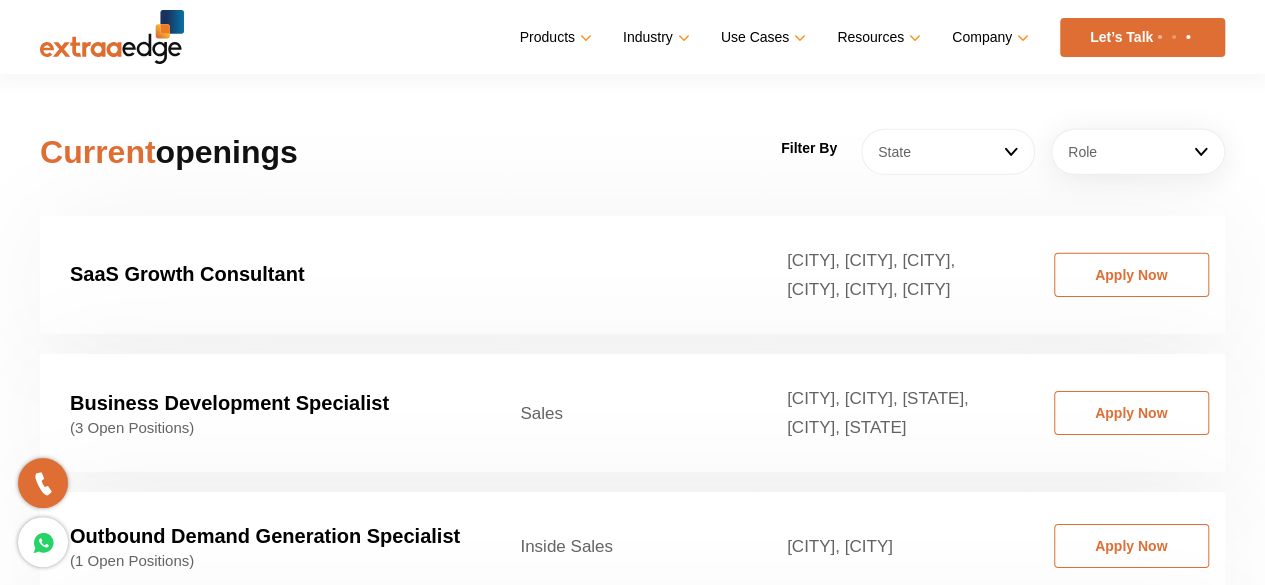 click on "State" at bounding box center [948, 152] 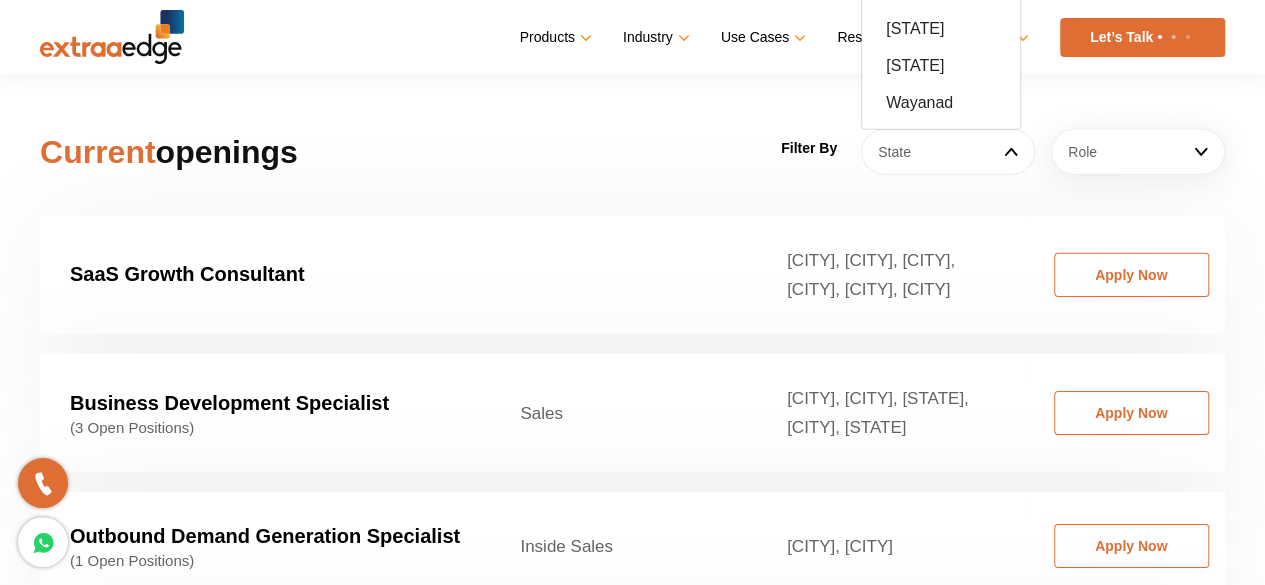 click on "State" at bounding box center (948, 152) 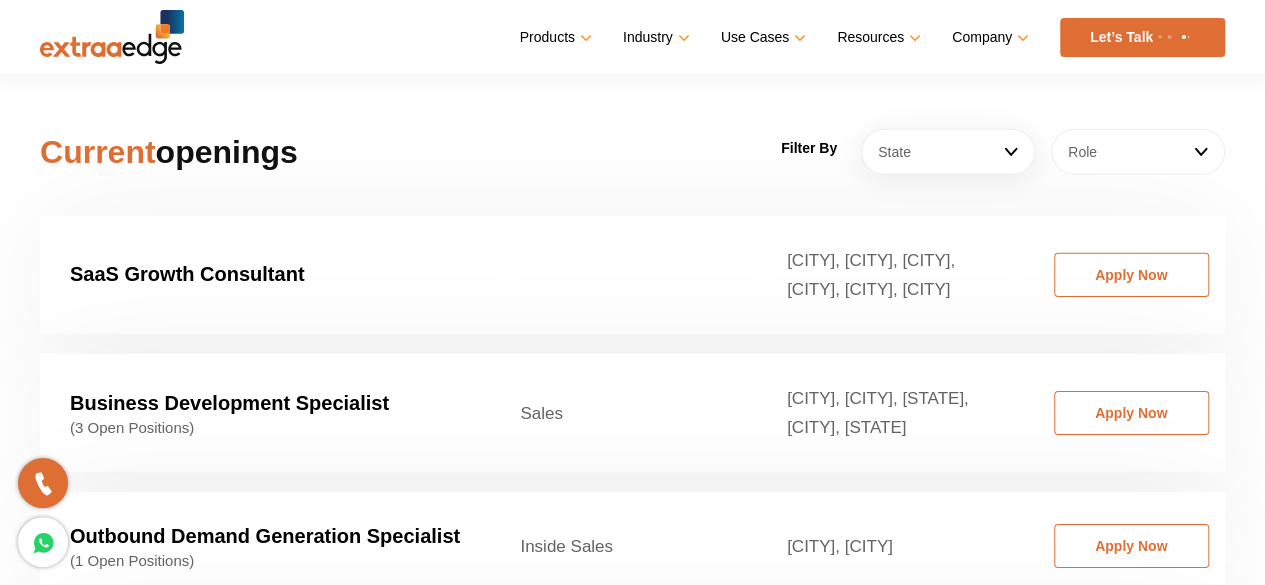 click on "Role" at bounding box center (1138, 152) 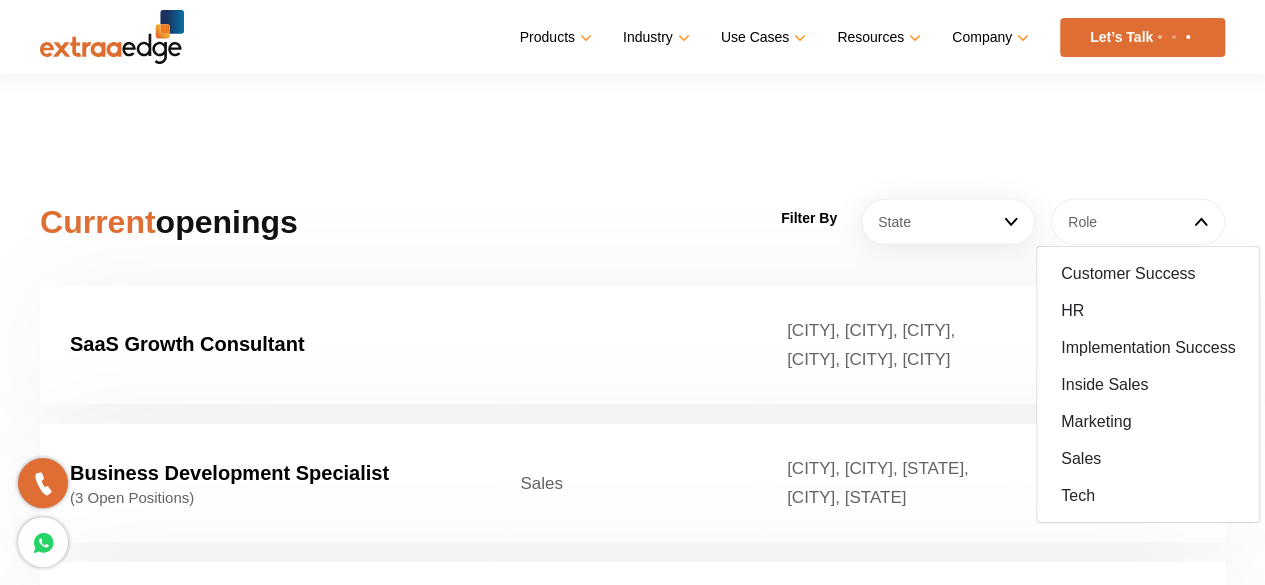scroll, scrollTop: 2944, scrollLeft: 0, axis: vertical 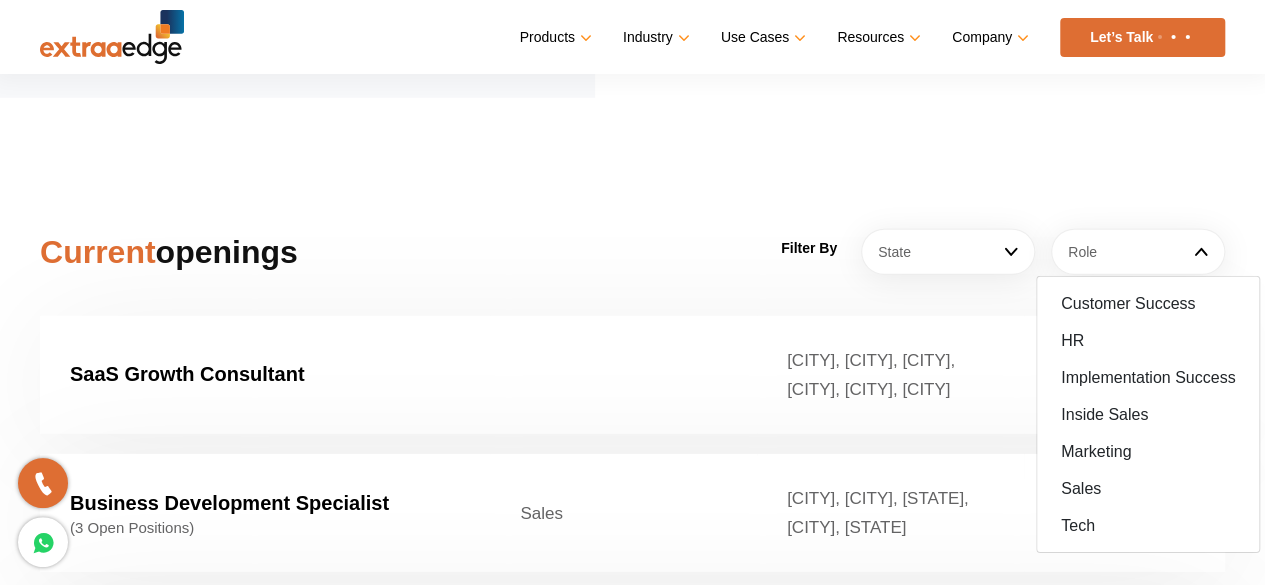 click at bounding box center (623, 375) 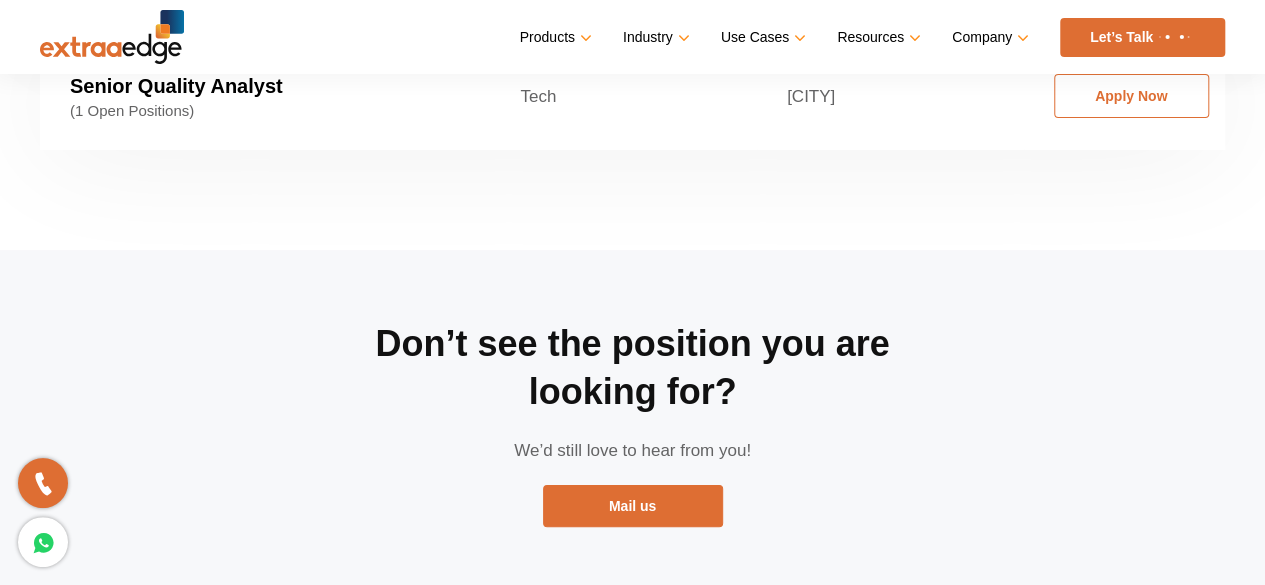 scroll, scrollTop: 4415, scrollLeft: 0, axis: vertical 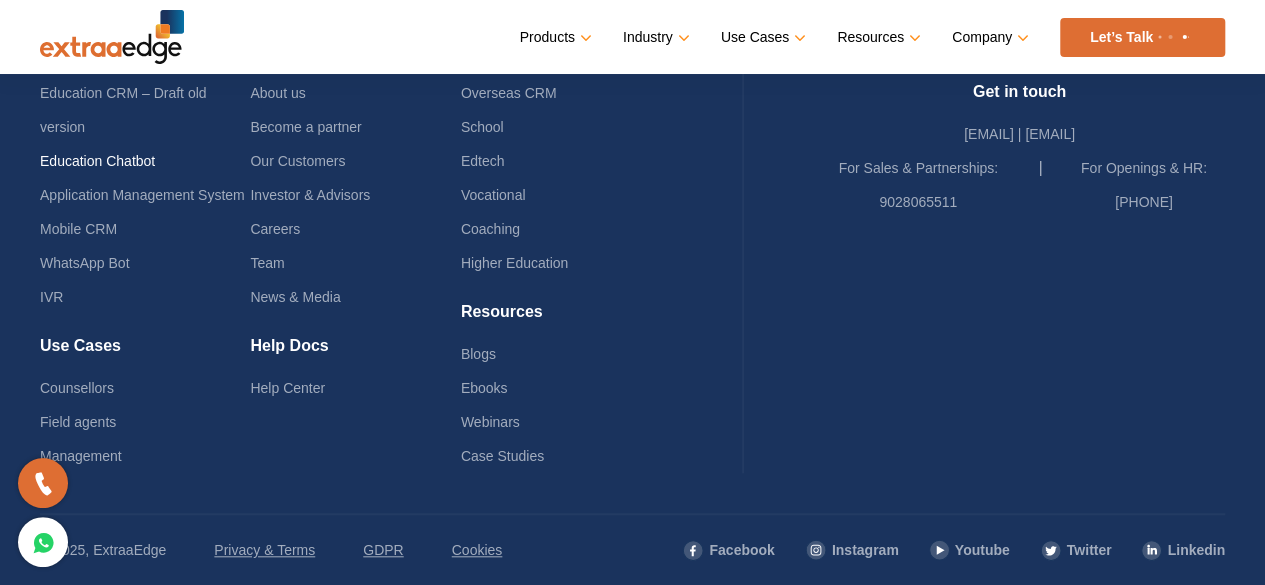 click on "Education Chatbot" at bounding box center [97, 161] 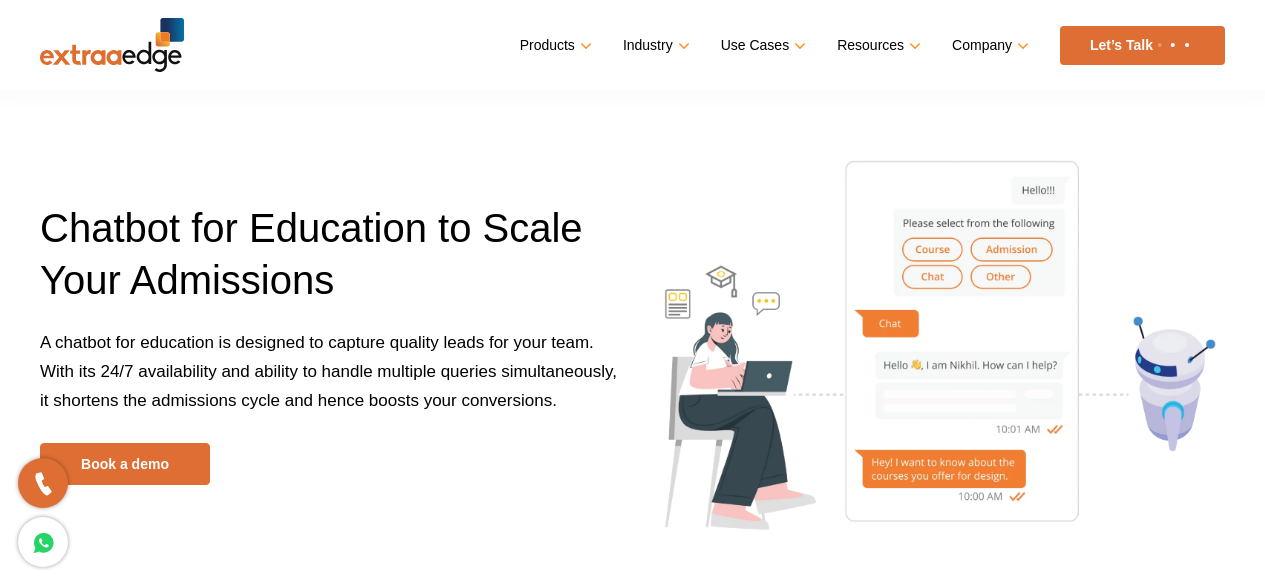scroll, scrollTop: 0, scrollLeft: 0, axis: both 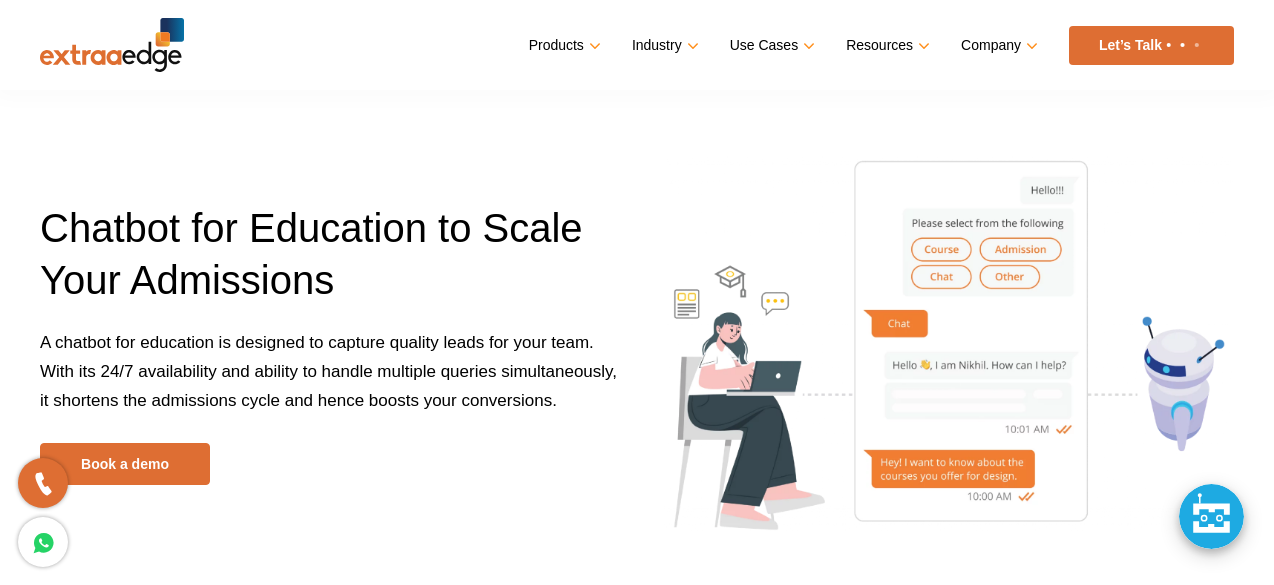 drag, startPoint x: 1276, startPoint y: 49, endPoint x: 1277, endPoint y: 68, distance: 19.026299 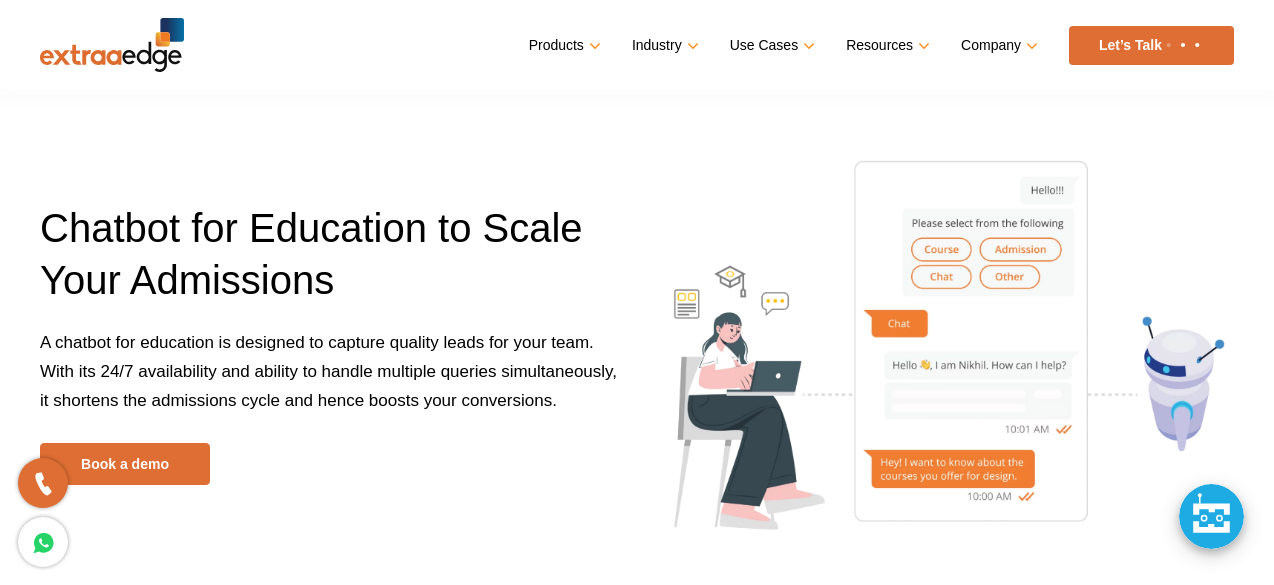 click on "Menu
Close
Products
Education CRM
Streamline your entire admissions process on a single platform
Education Chatbot
Mobile CRM
IVR Industry" at bounding box center (637, 3655) 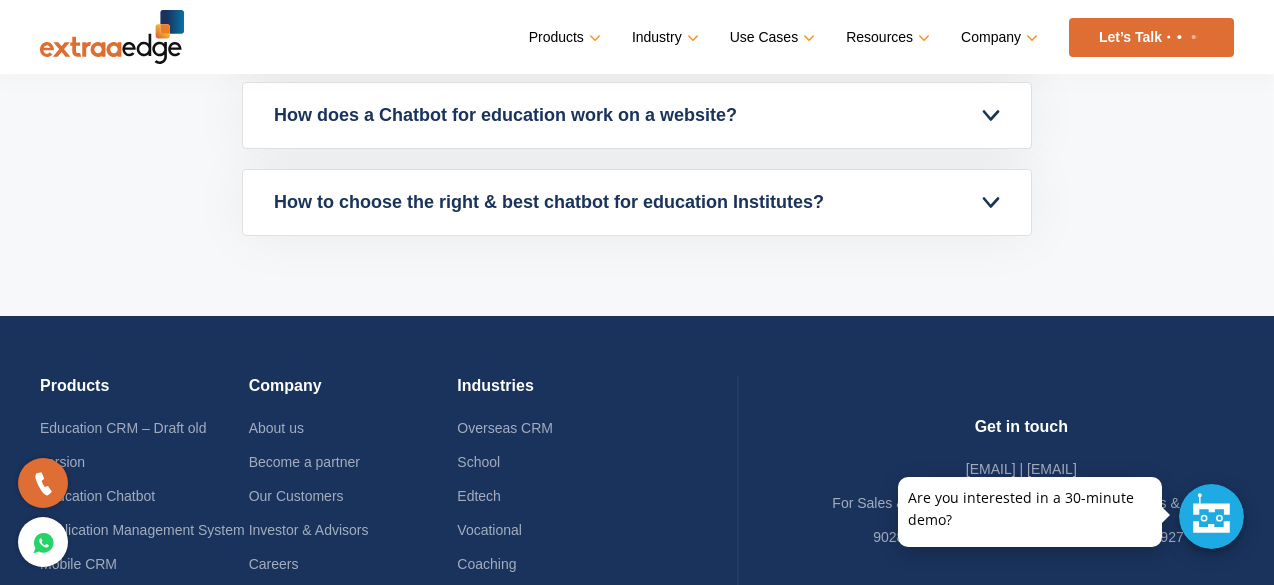 scroll, scrollTop: 6640, scrollLeft: 0, axis: vertical 